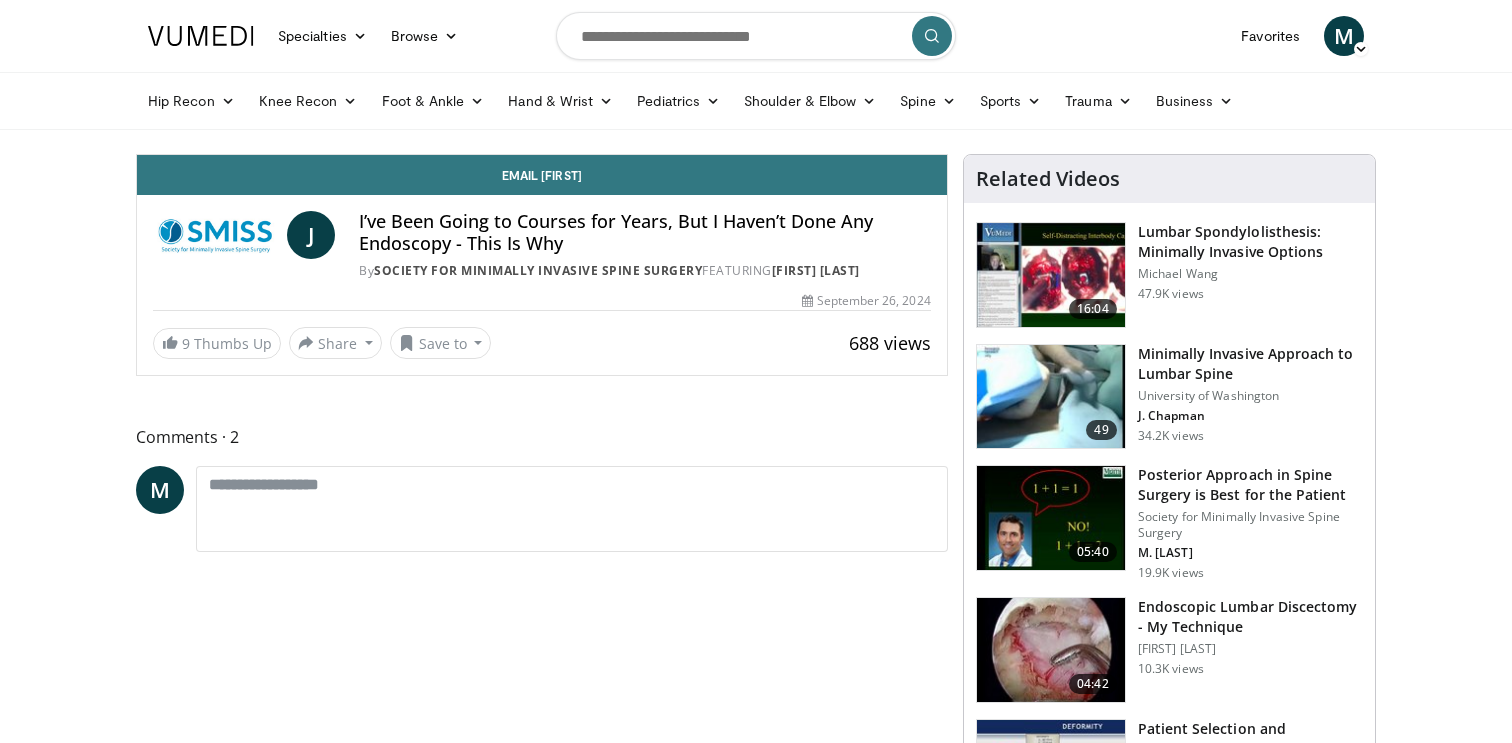 scroll, scrollTop: 0, scrollLeft: 0, axis: both 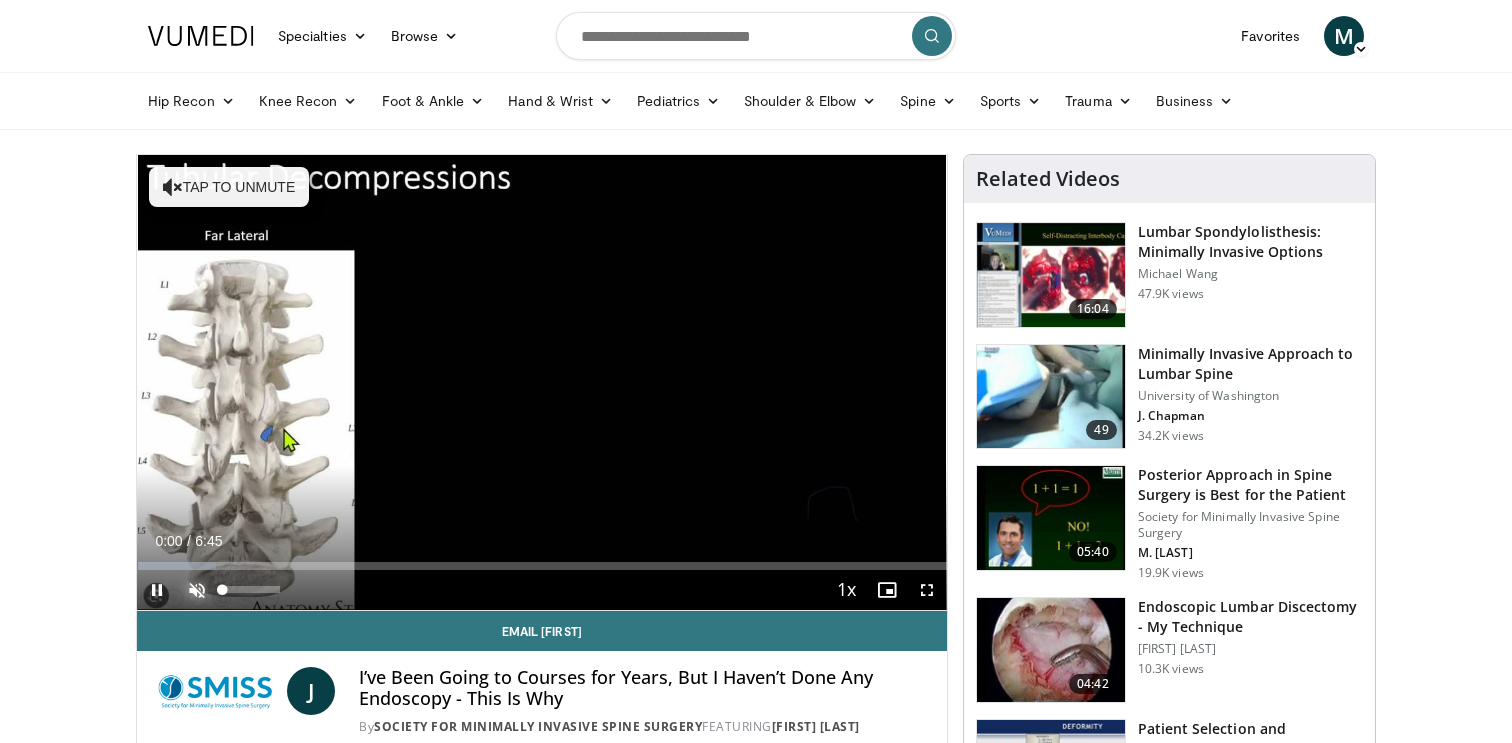 click at bounding box center [197, 590] 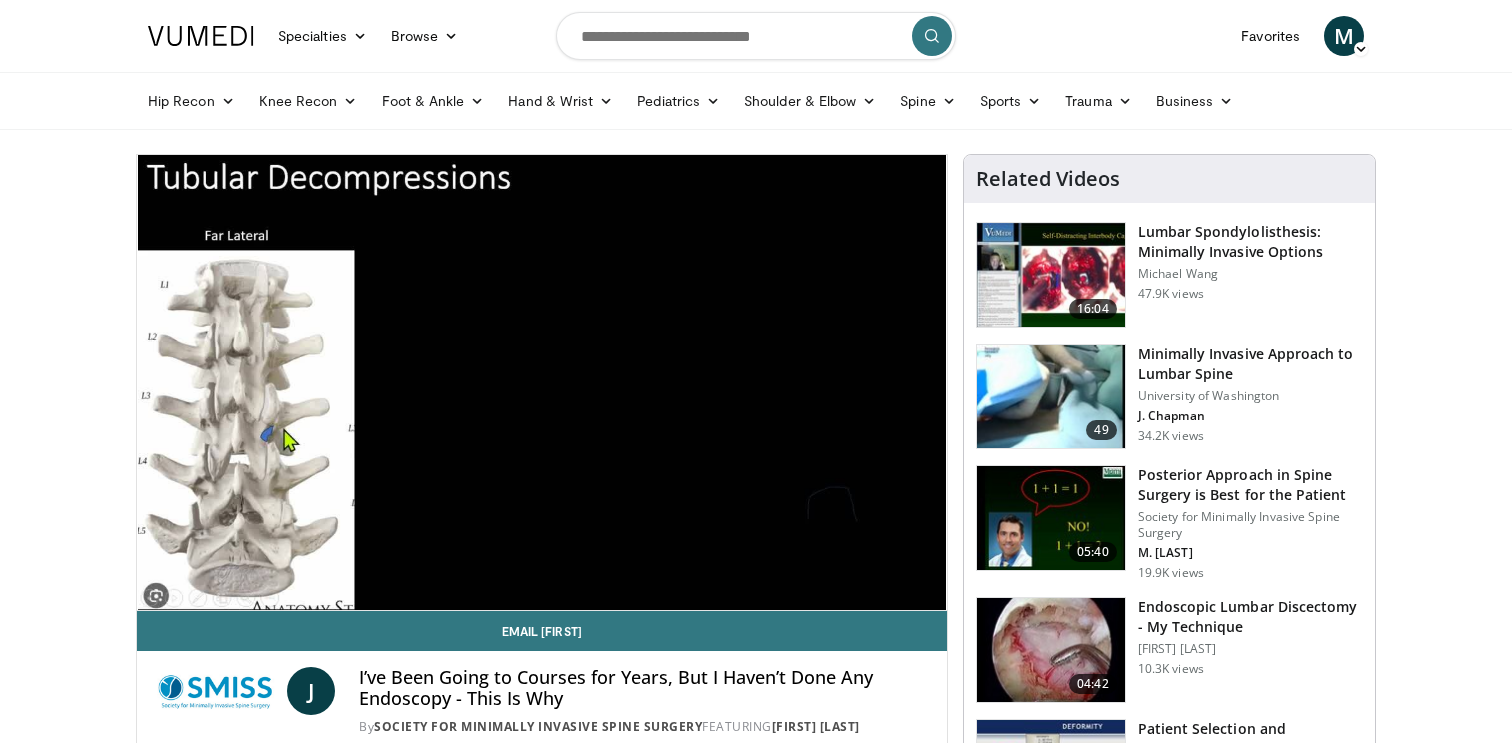 type 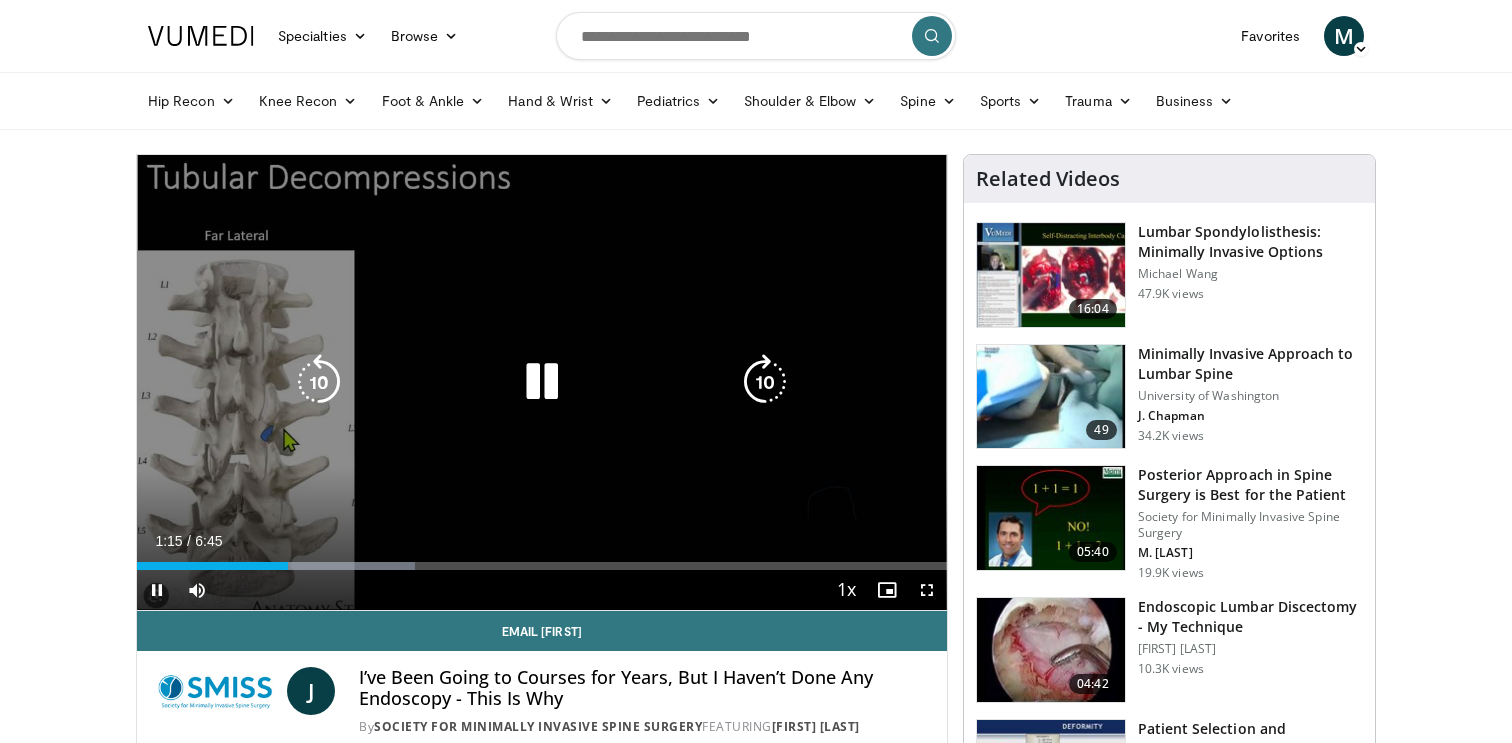 click at bounding box center [765, 382] 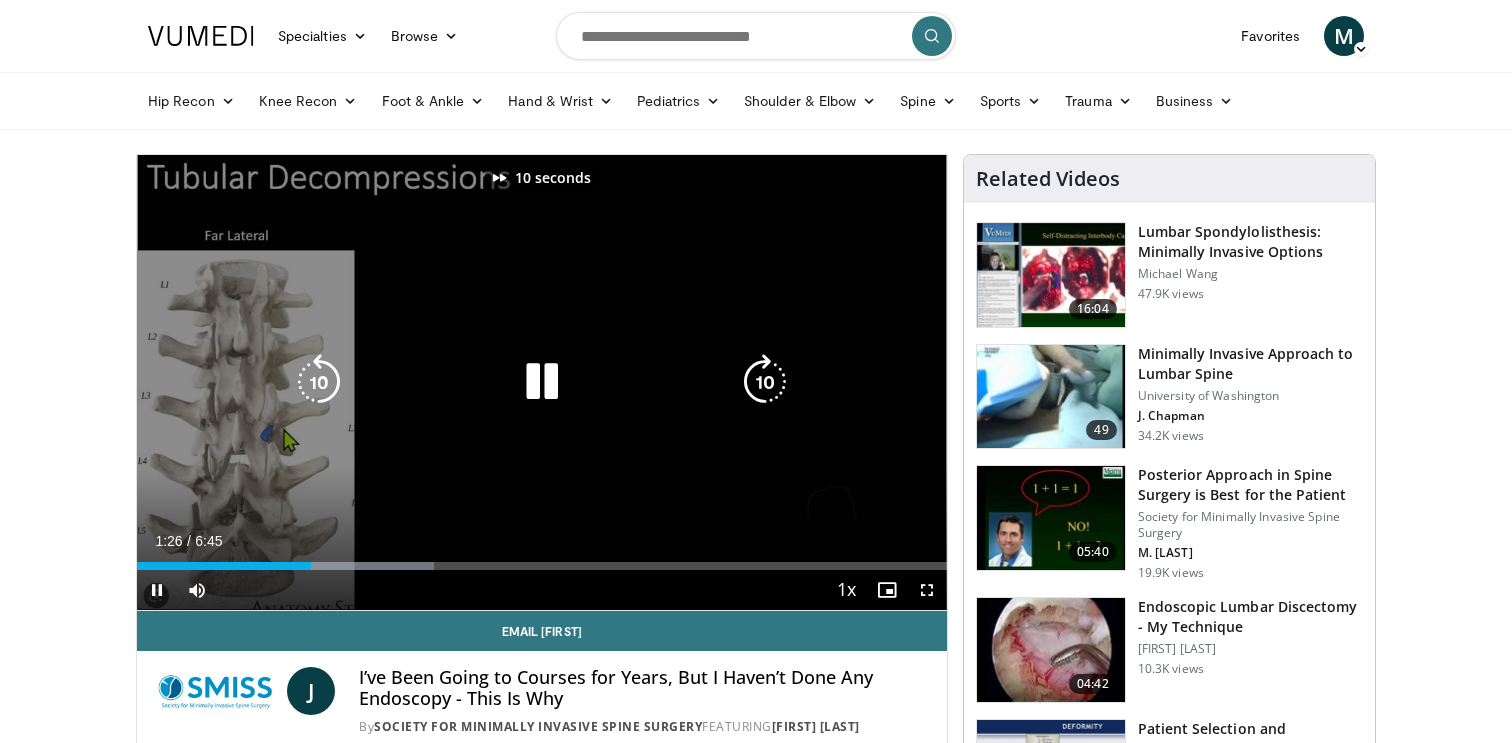 click at bounding box center [765, 382] 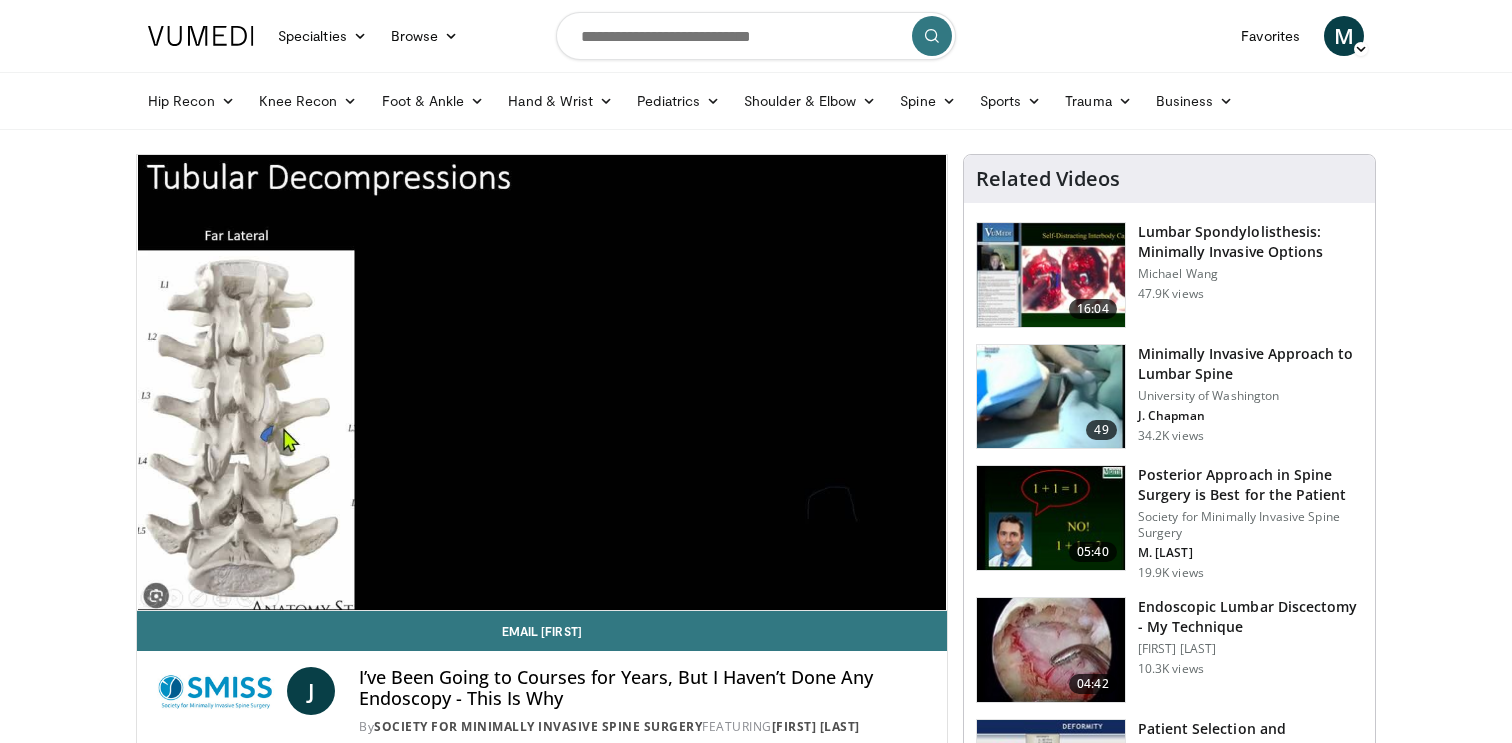 click on "20 seconds
Tap to unmute" at bounding box center [542, 382] 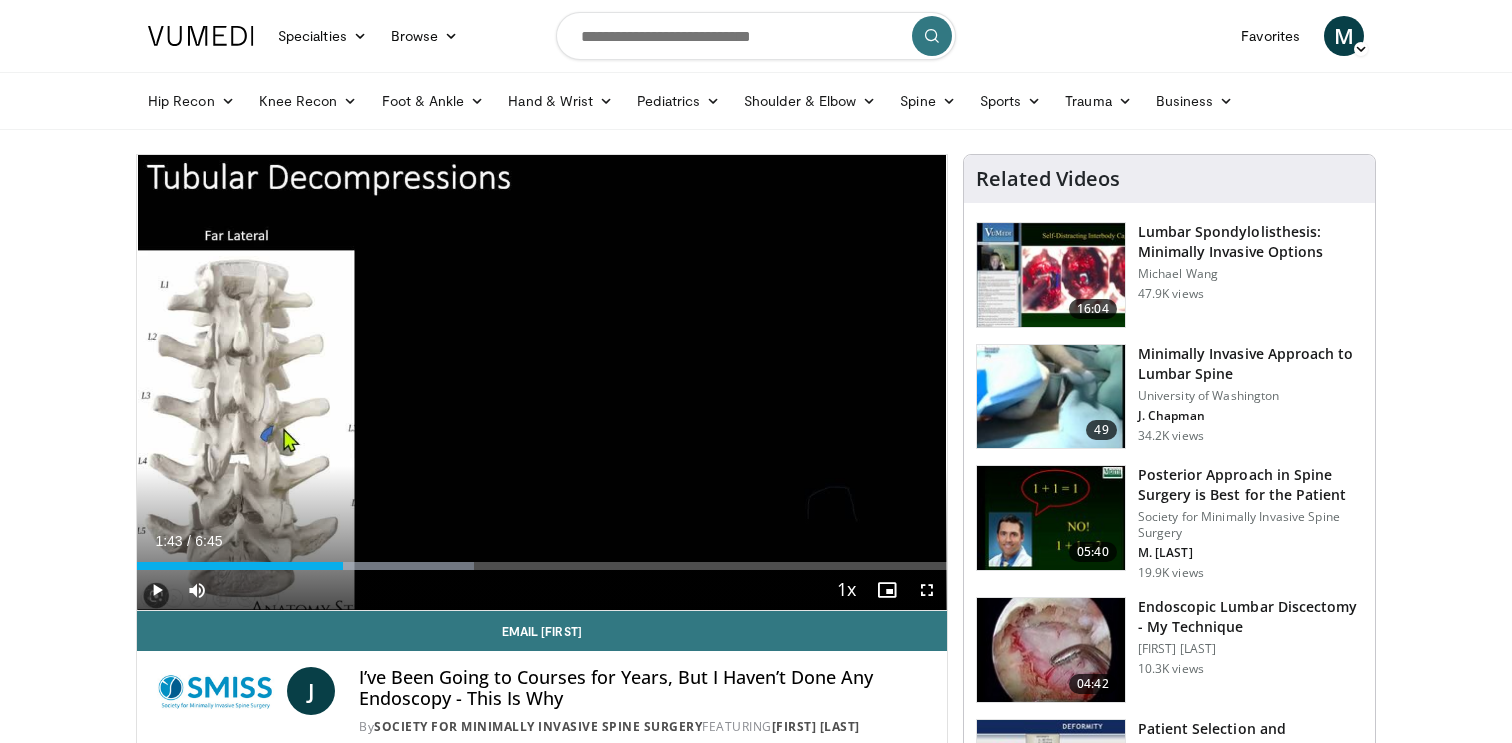 click on "20 seconds
Tap to unmute" at bounding box center [542, 382] 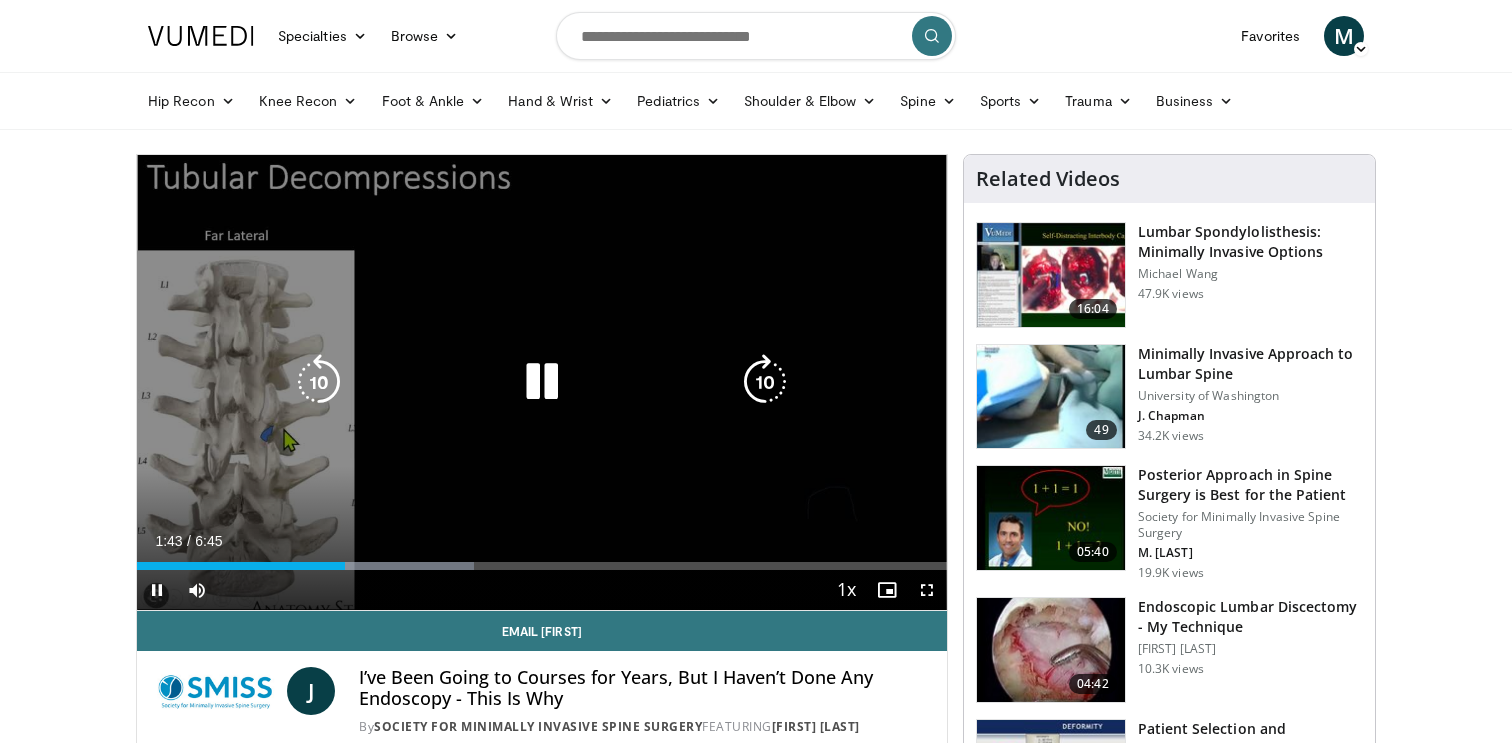 click at bounding box center [765, 382] 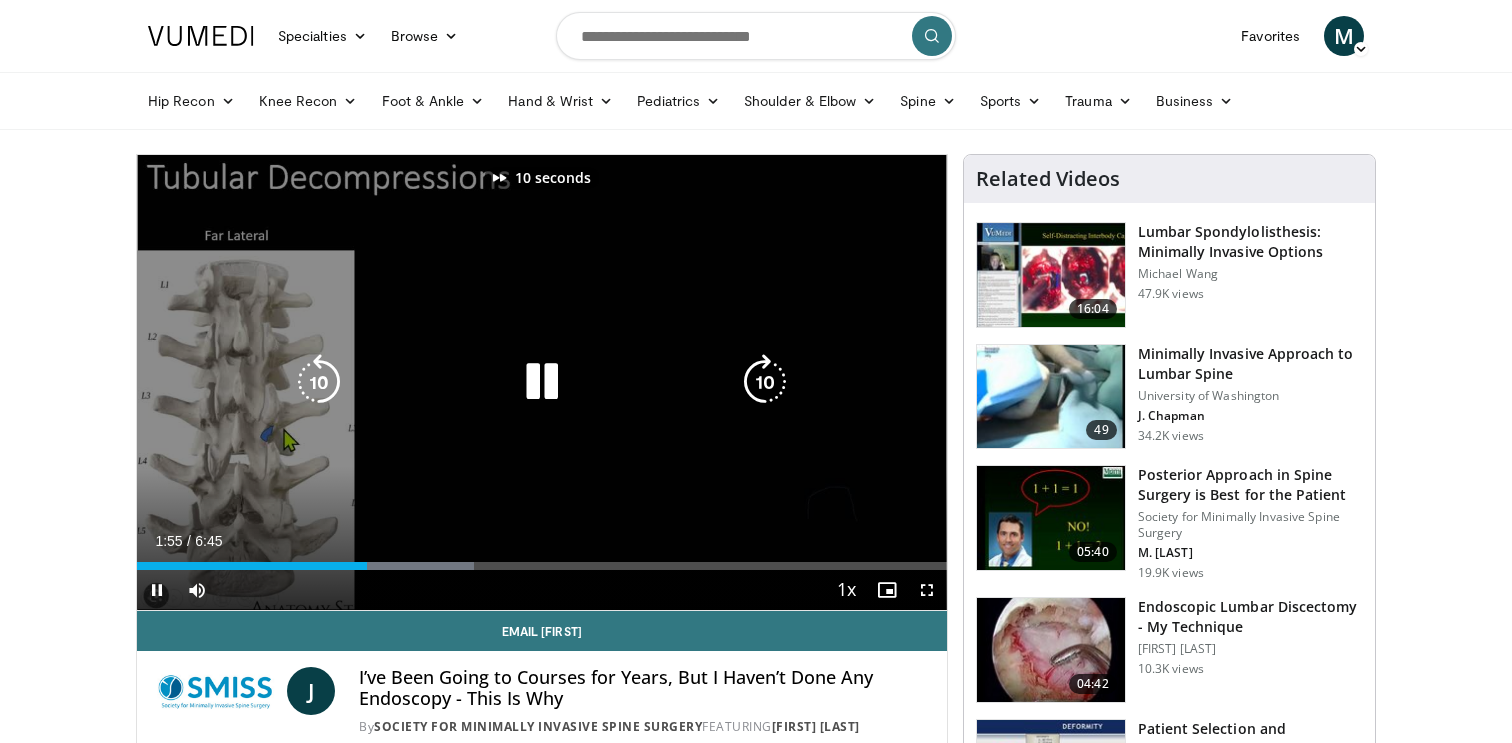 click at bounding box center (765, 382) 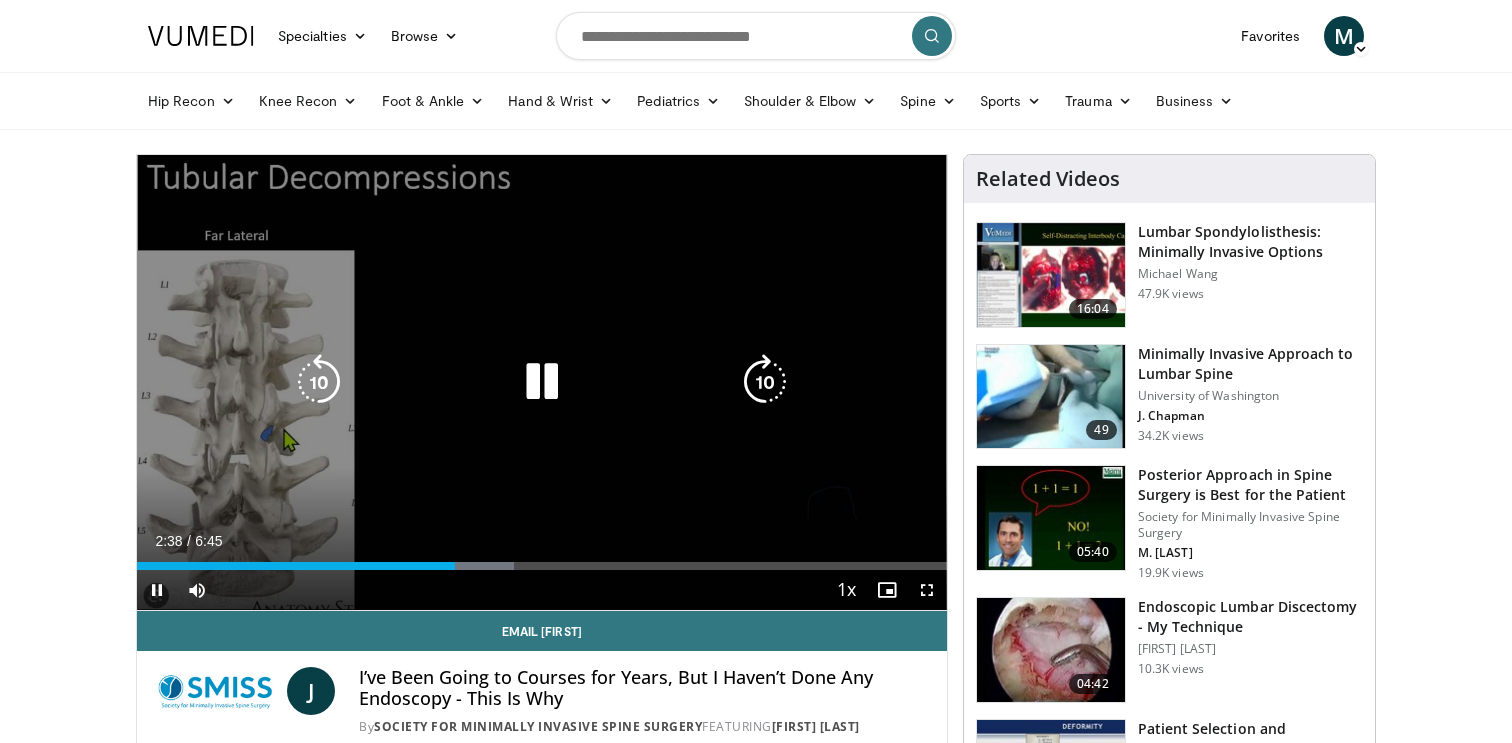click at bounding box center [765, 382] 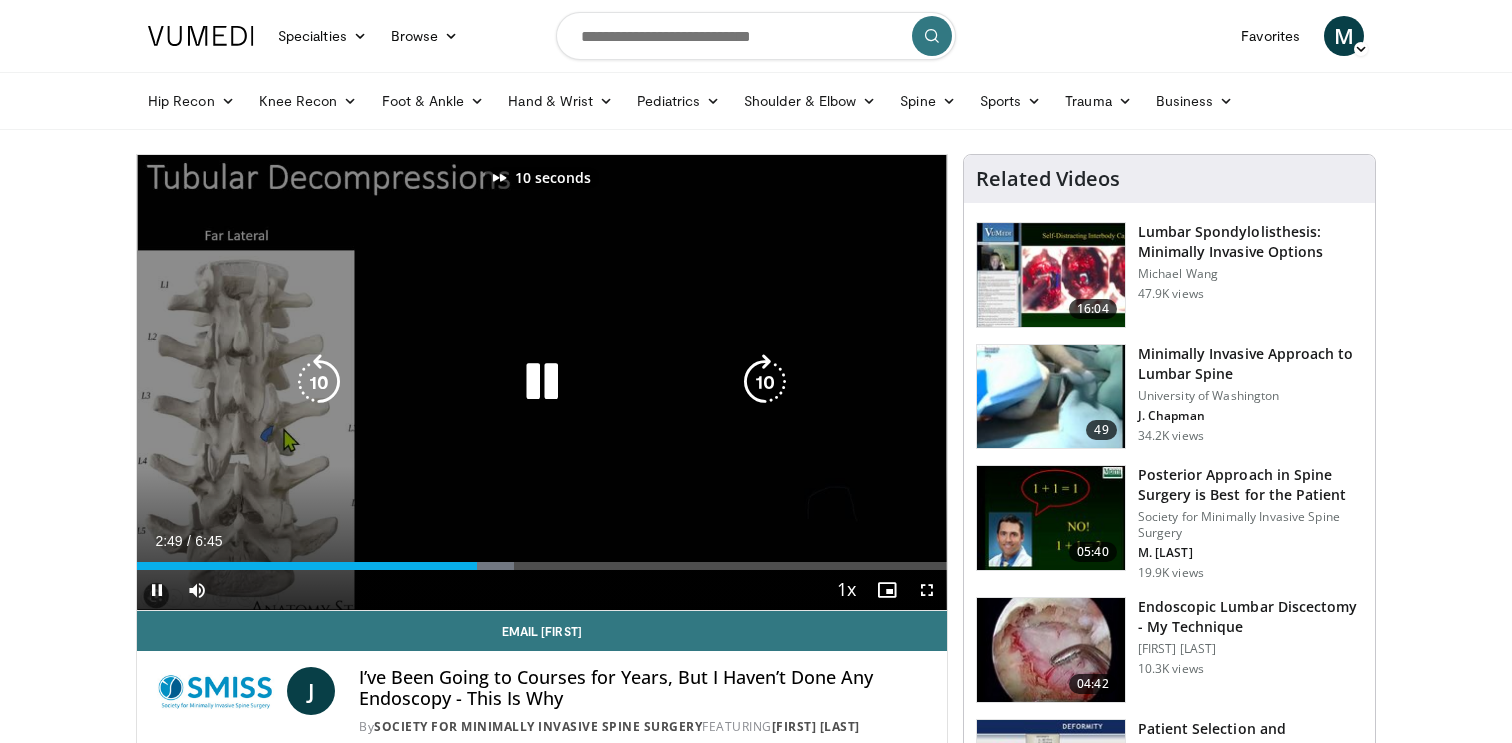 click at bounding box center [765, 382] 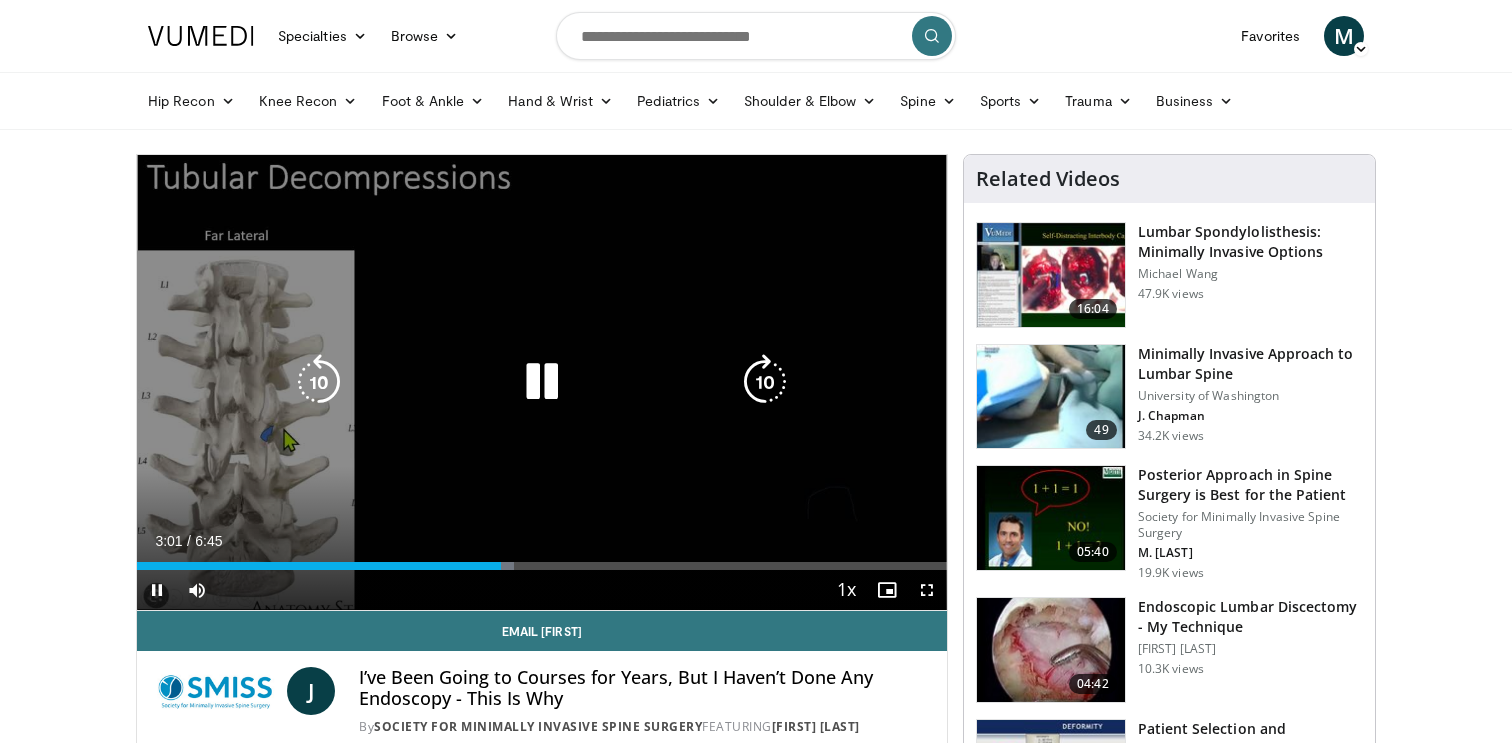 click at bounding box center [765, 382] 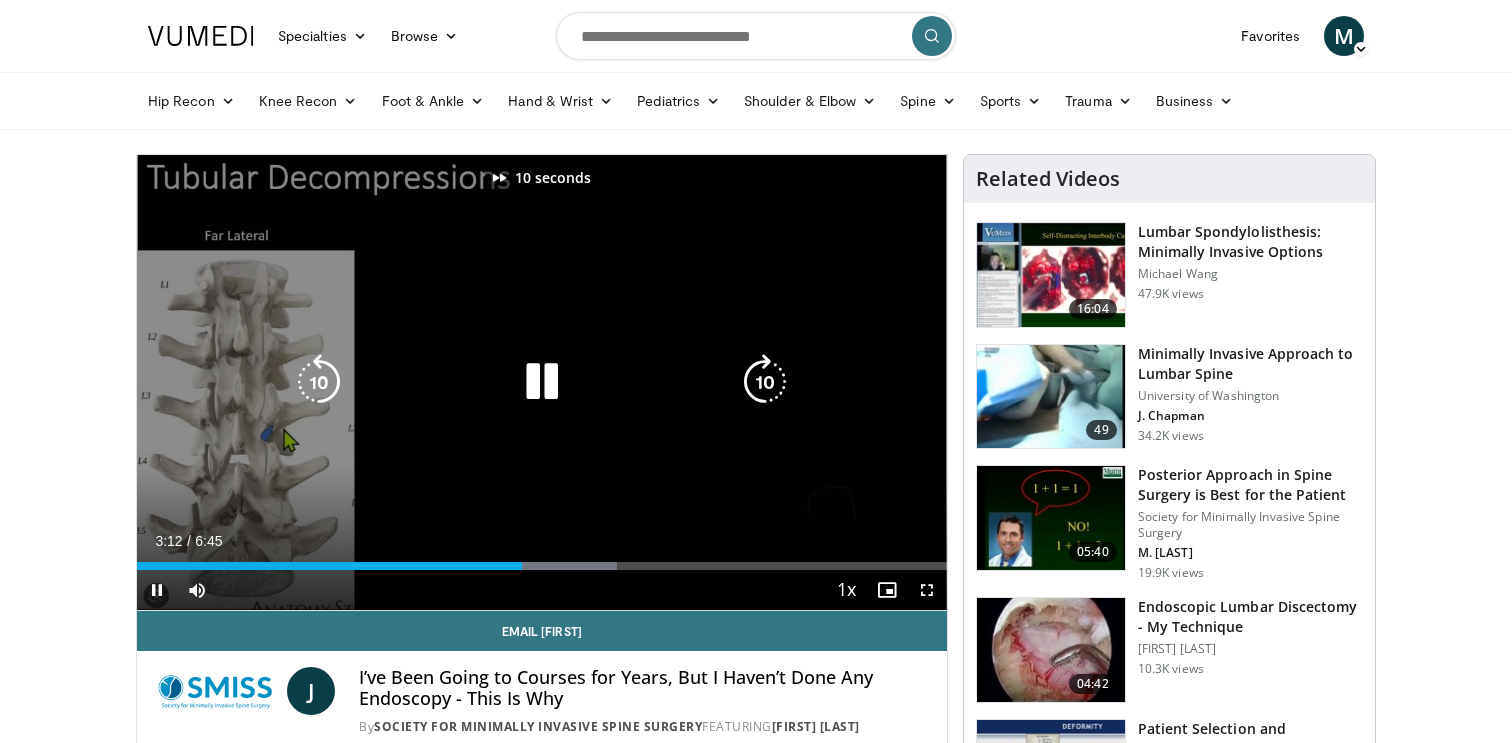 click at bounding box center (765, 382) 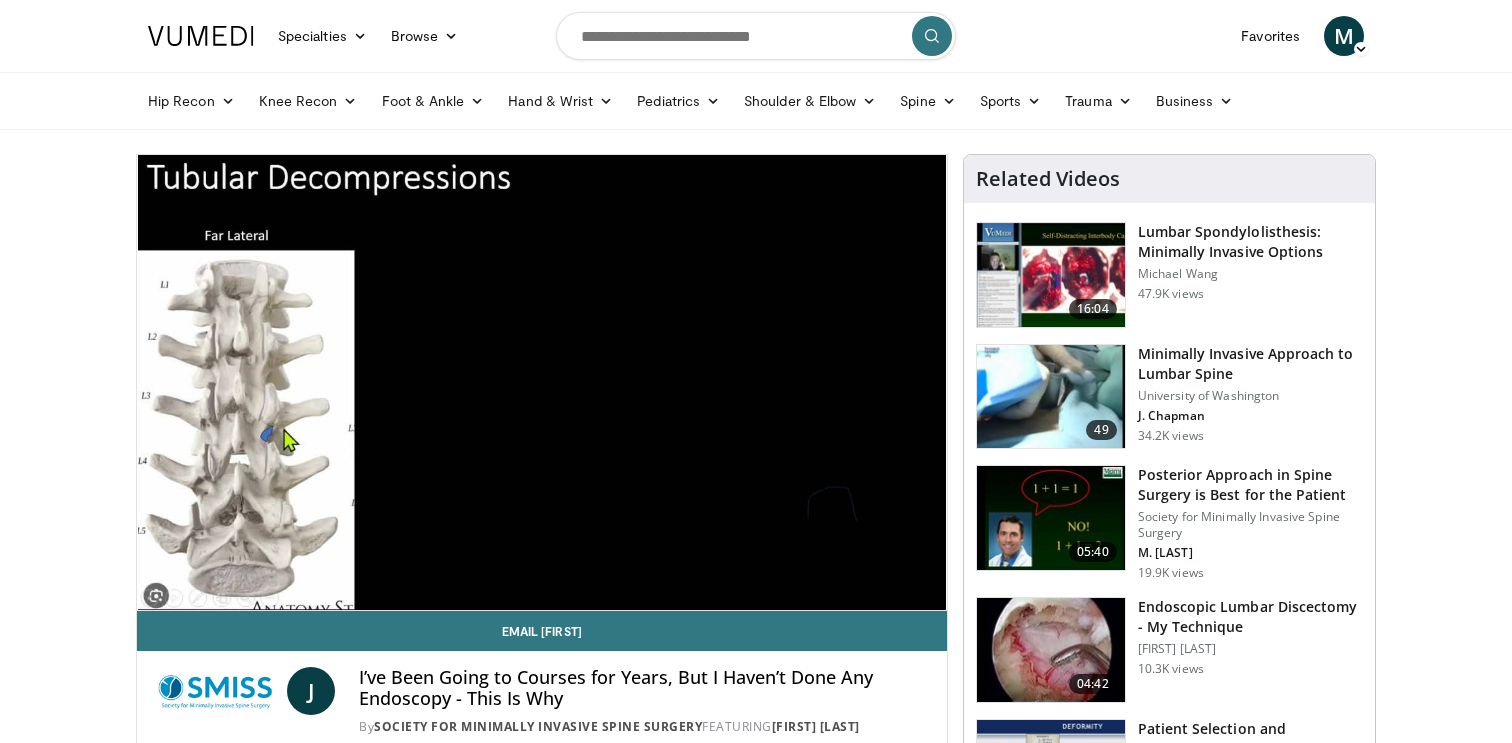 click on "20 seconds
Tap to unmute" at bounding box center [542, 382] 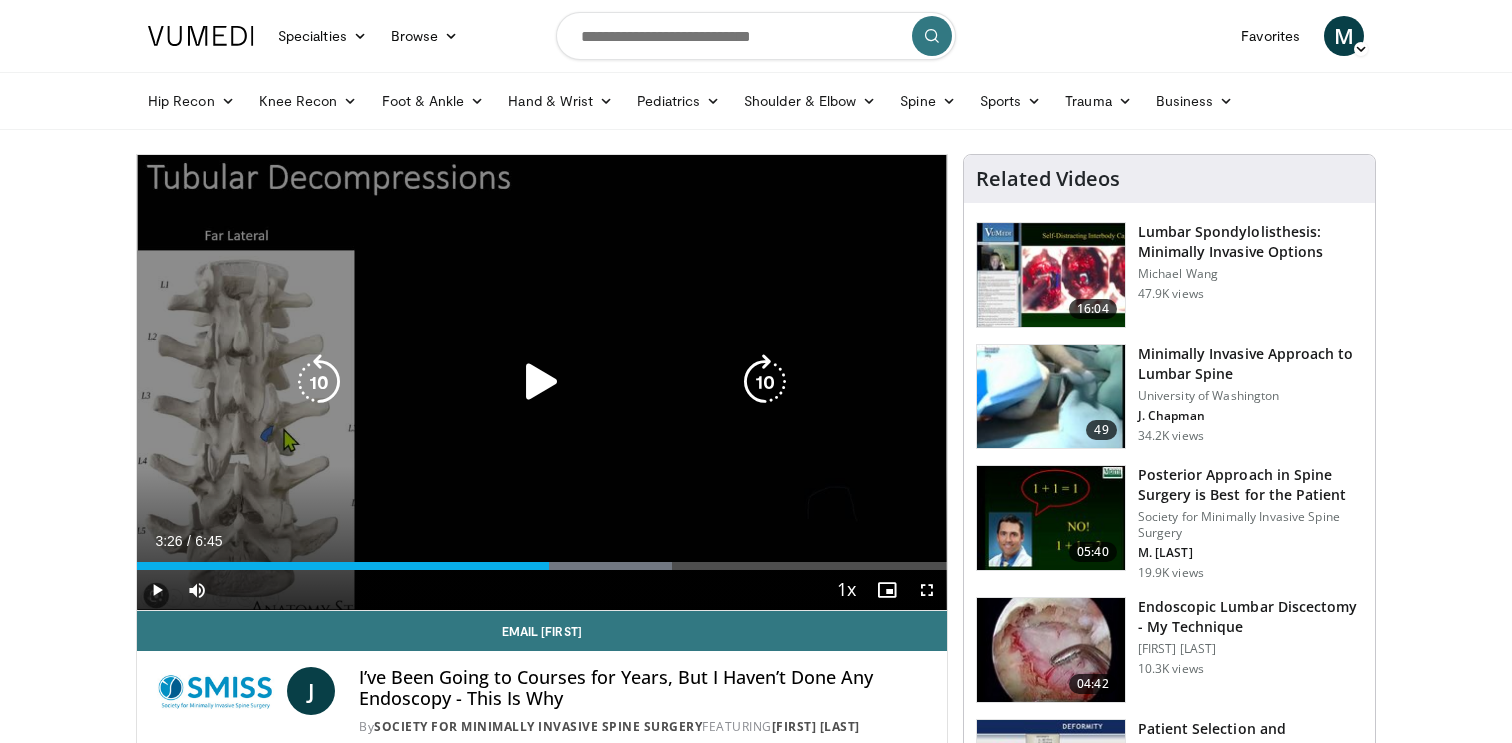 click at bounding box center [765, 382] 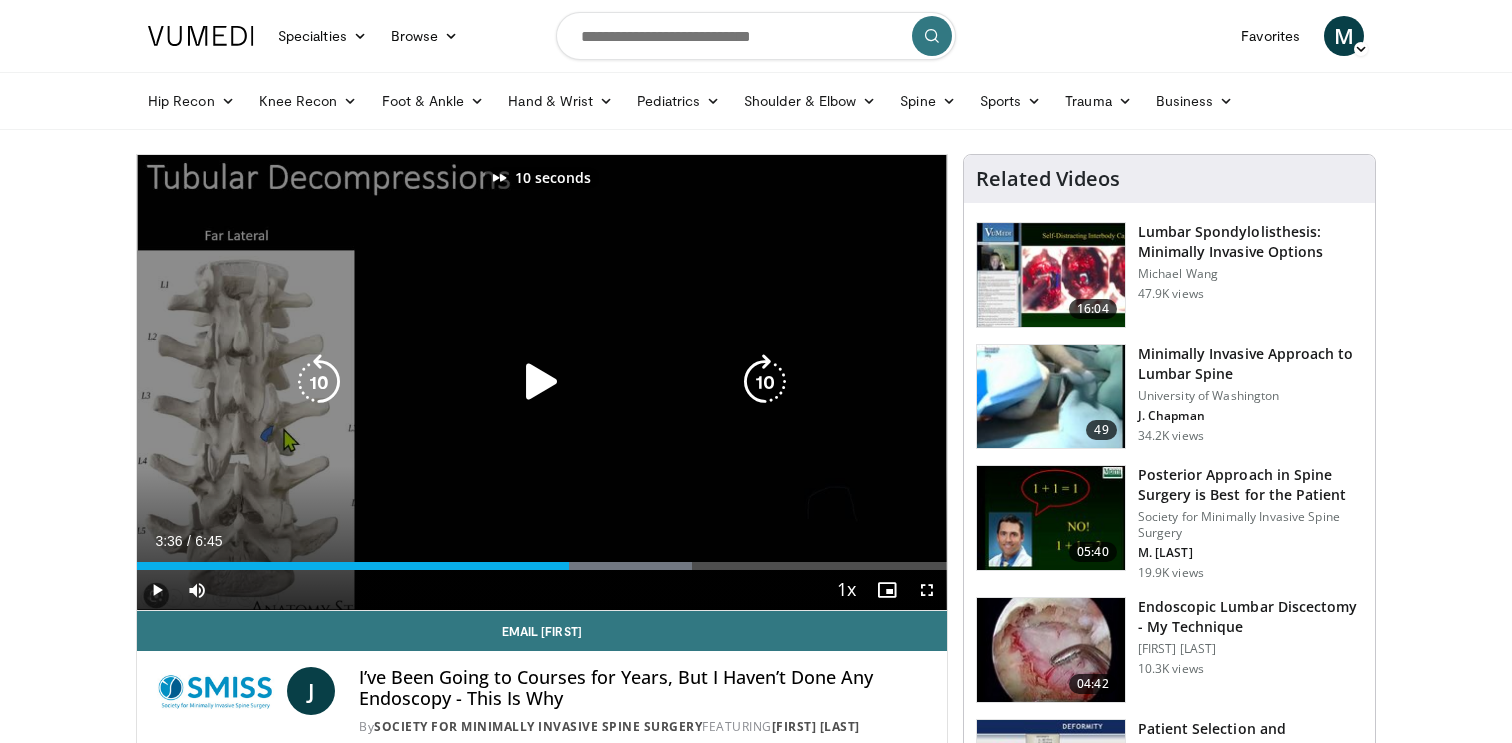click at bounding box center [542, 382] 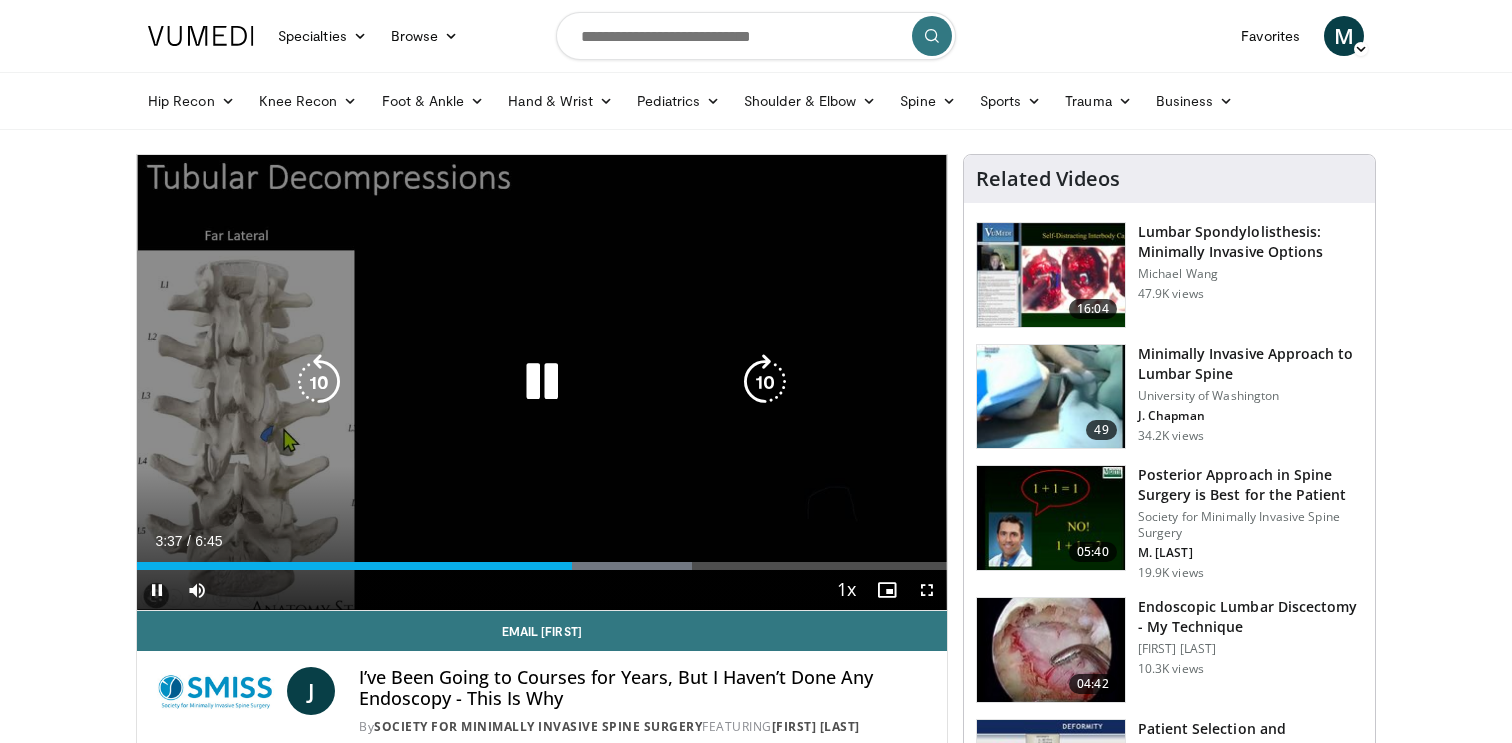 click at bounding box center [765, 382] 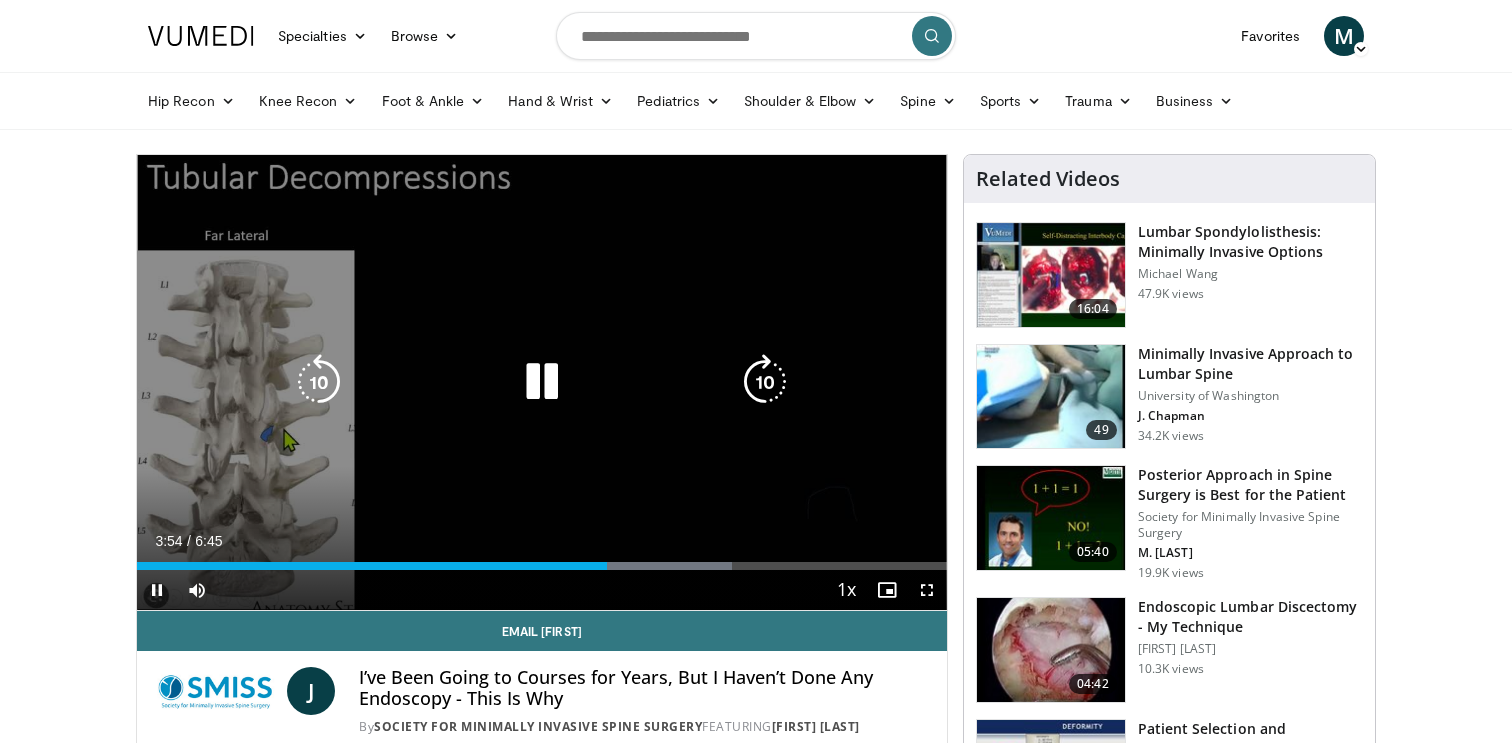 click at bounding box center (765, 382) 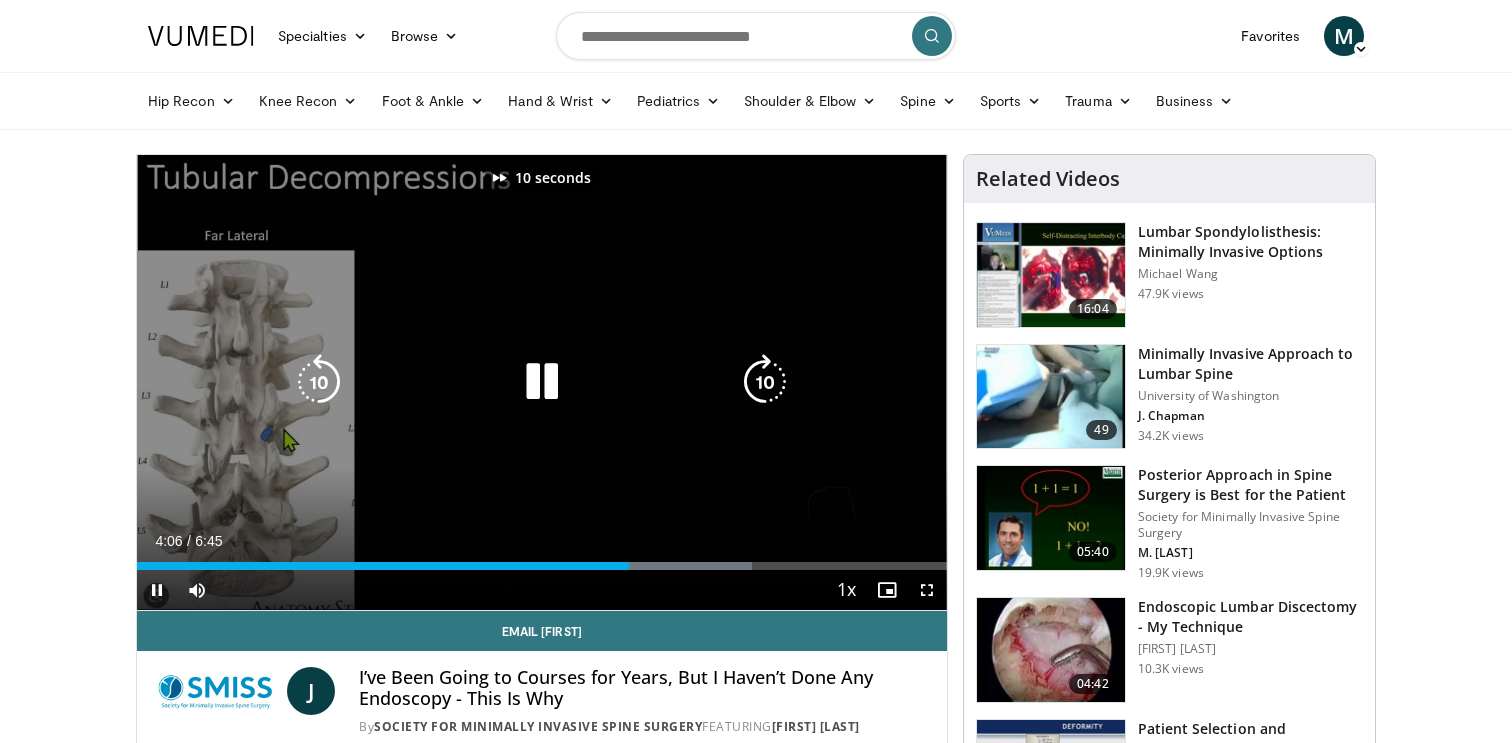 click at bounding box center [765, 382] 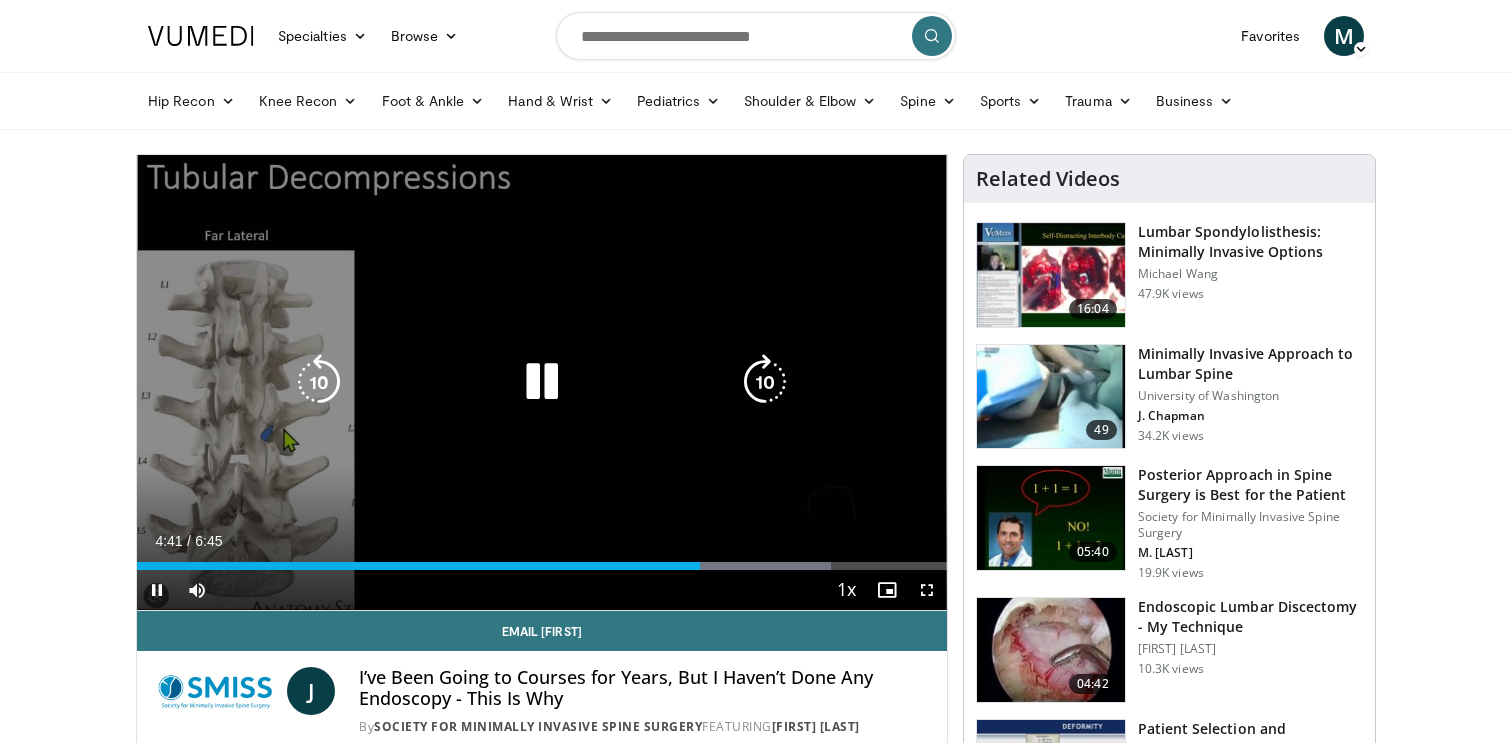 click at bounding box center (765, 382) 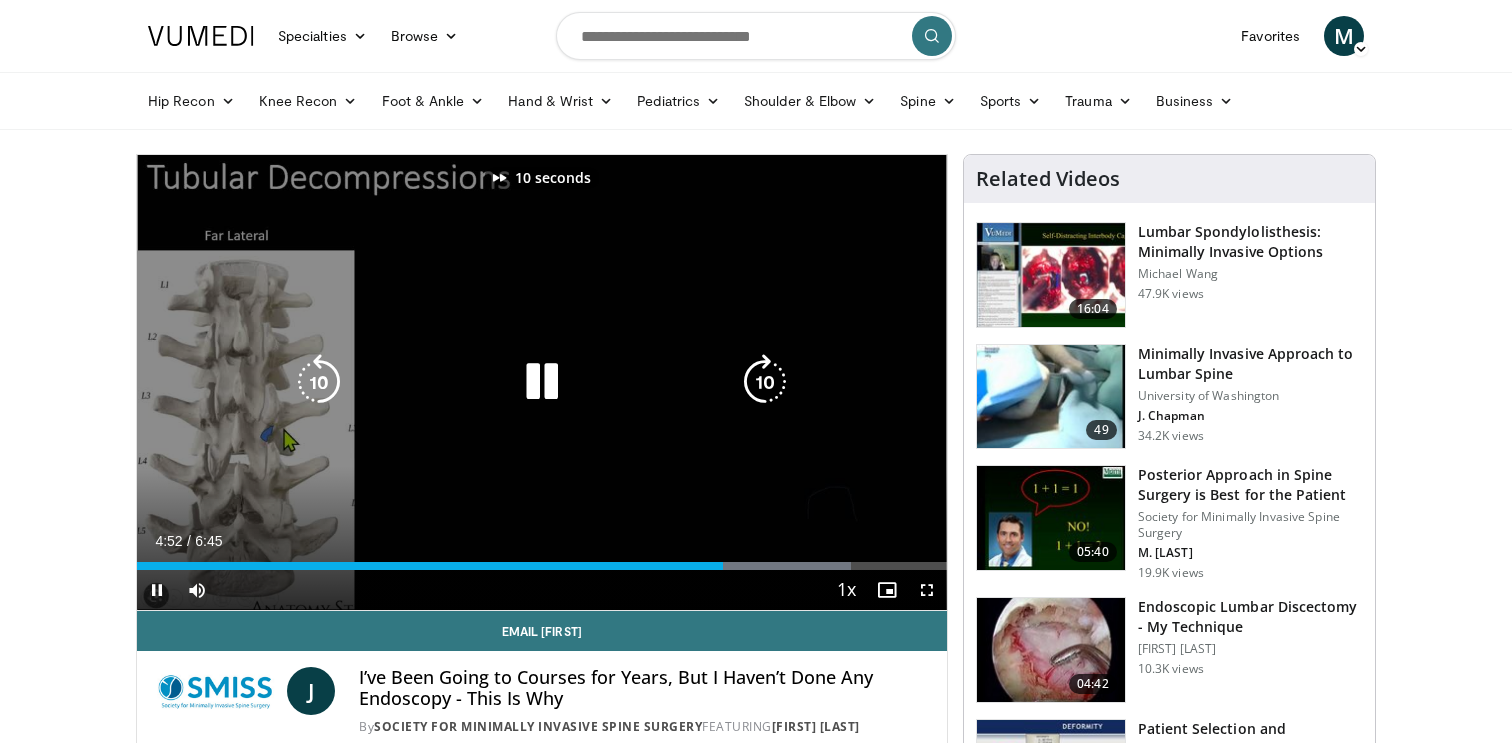 click at bounding box center [765, 382] 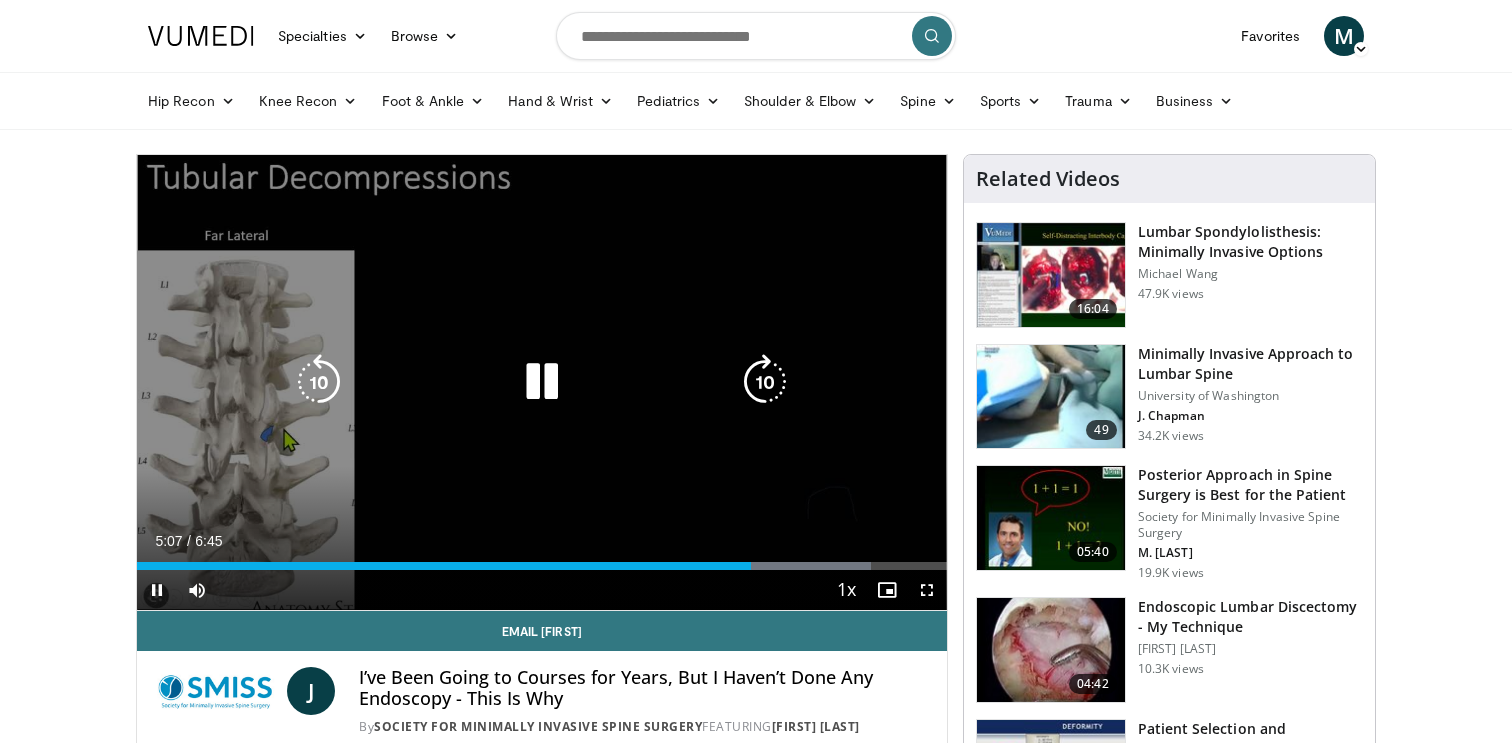 click at bounding box center (765, 382) 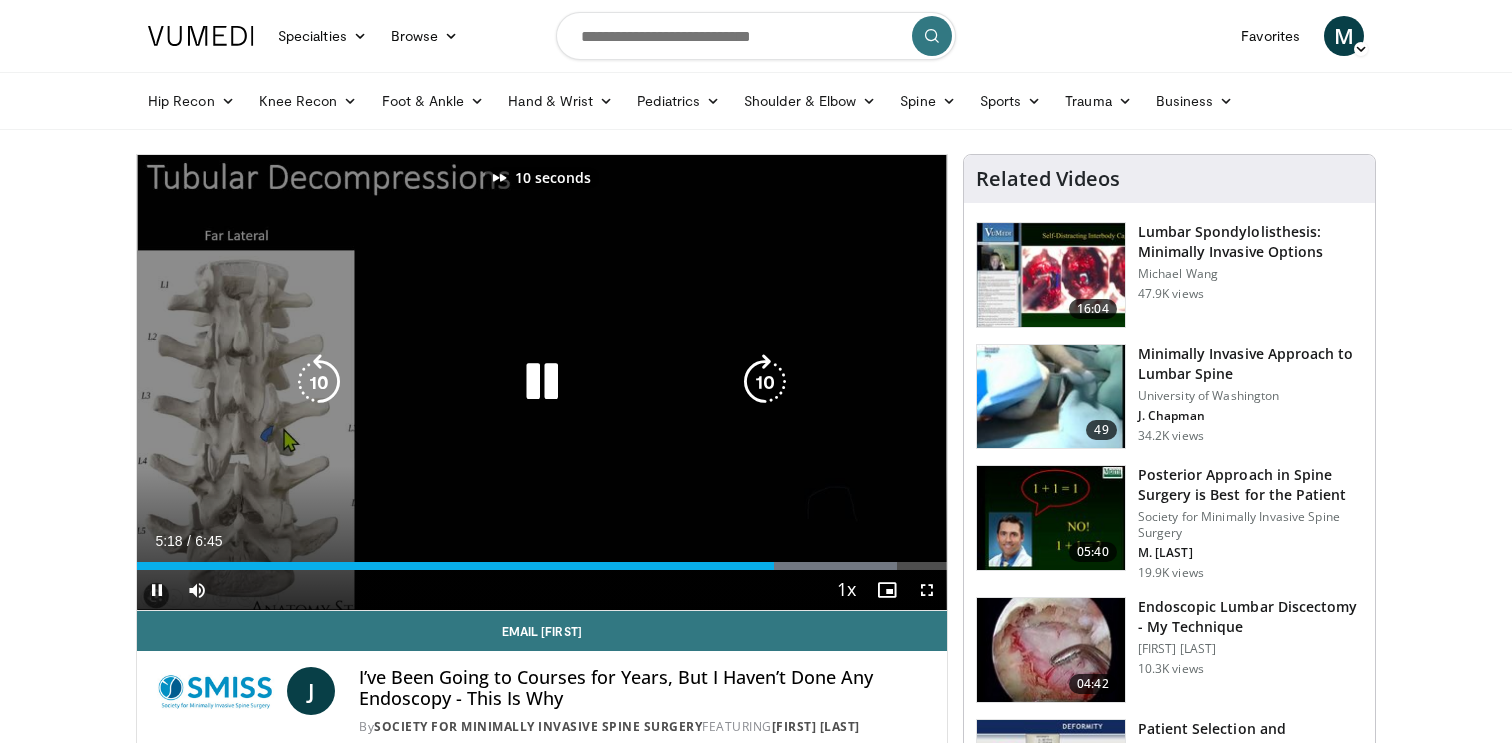 click at bounding box center [765, 382] 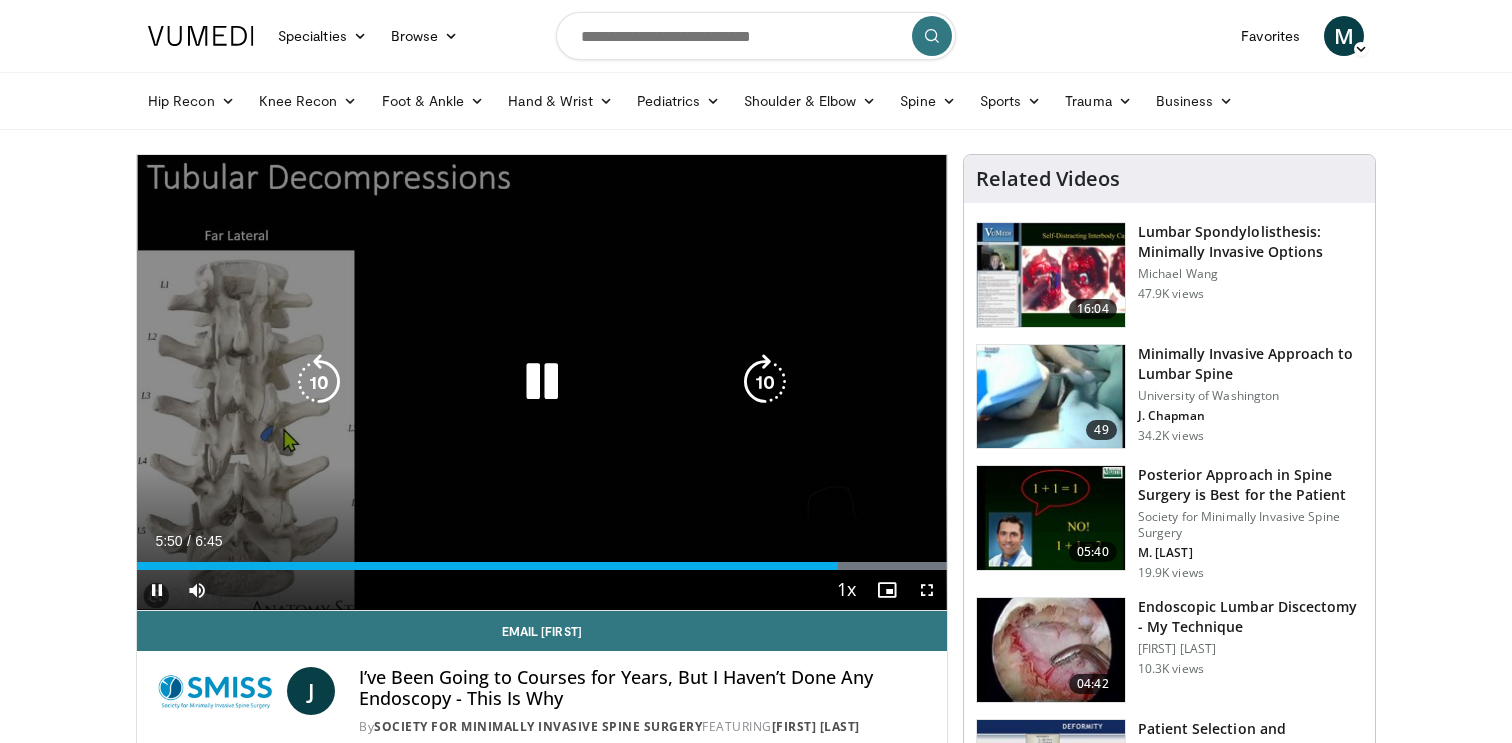 click at bounding box center (765, 382) 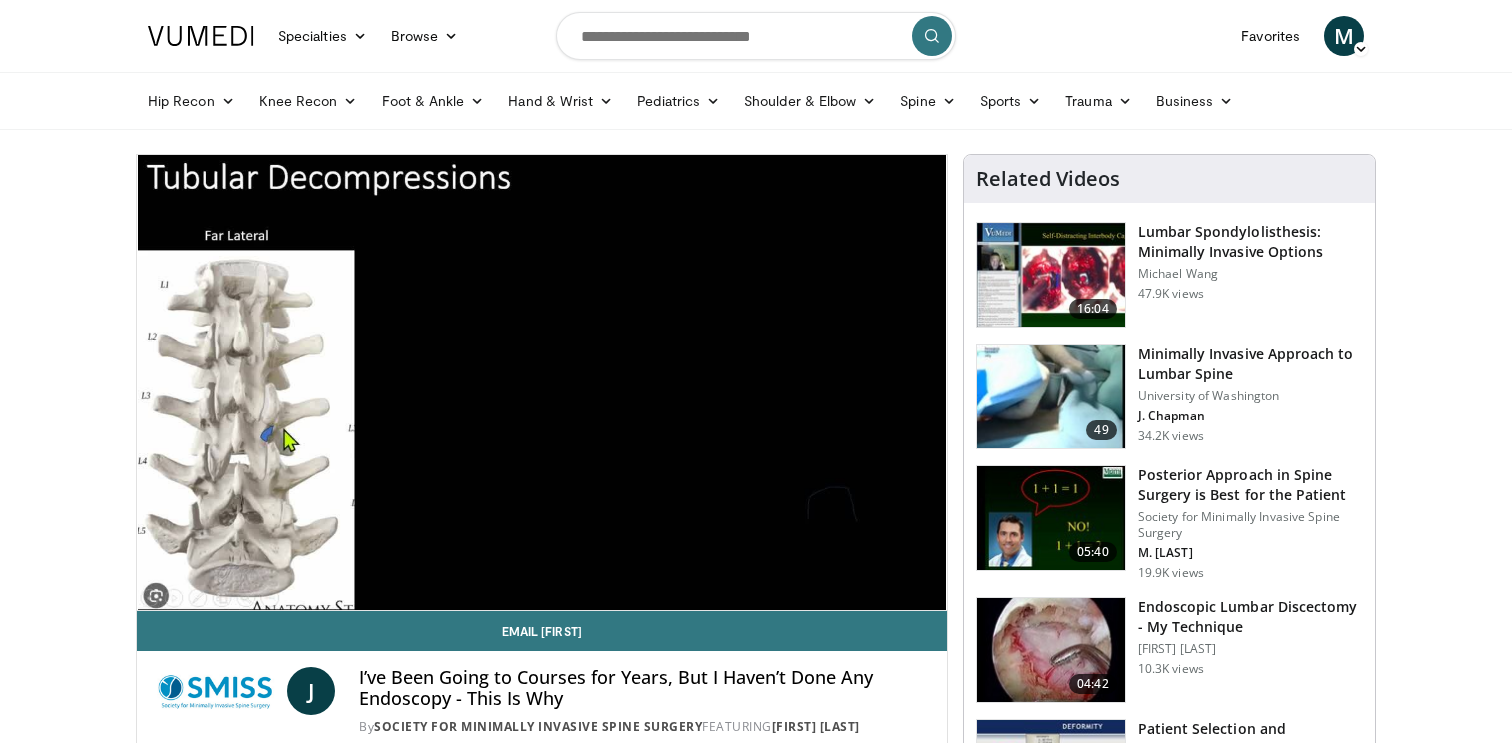 click on "10 seconds
Tap to unmute" at bounding box center [542, 382] 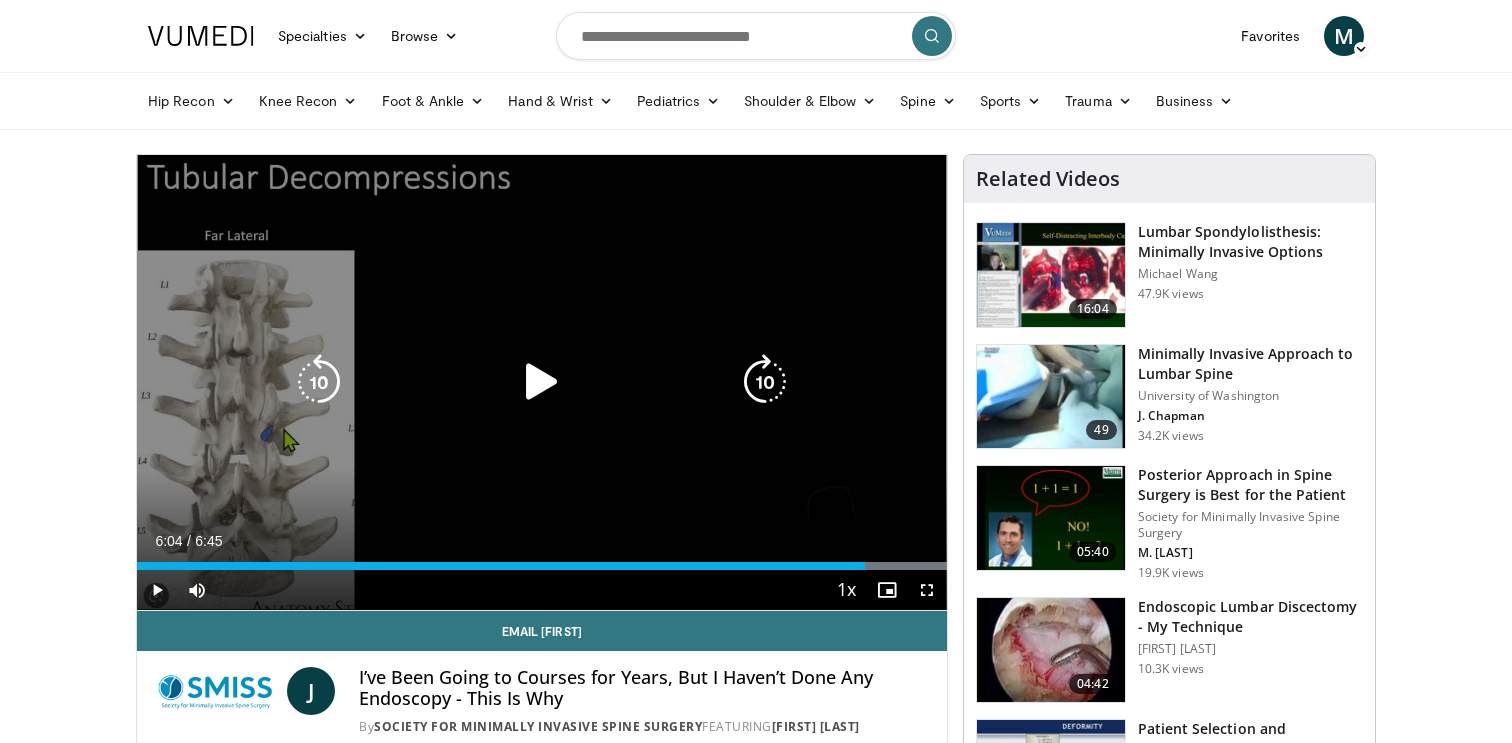 click at bounding box center [765, 382] 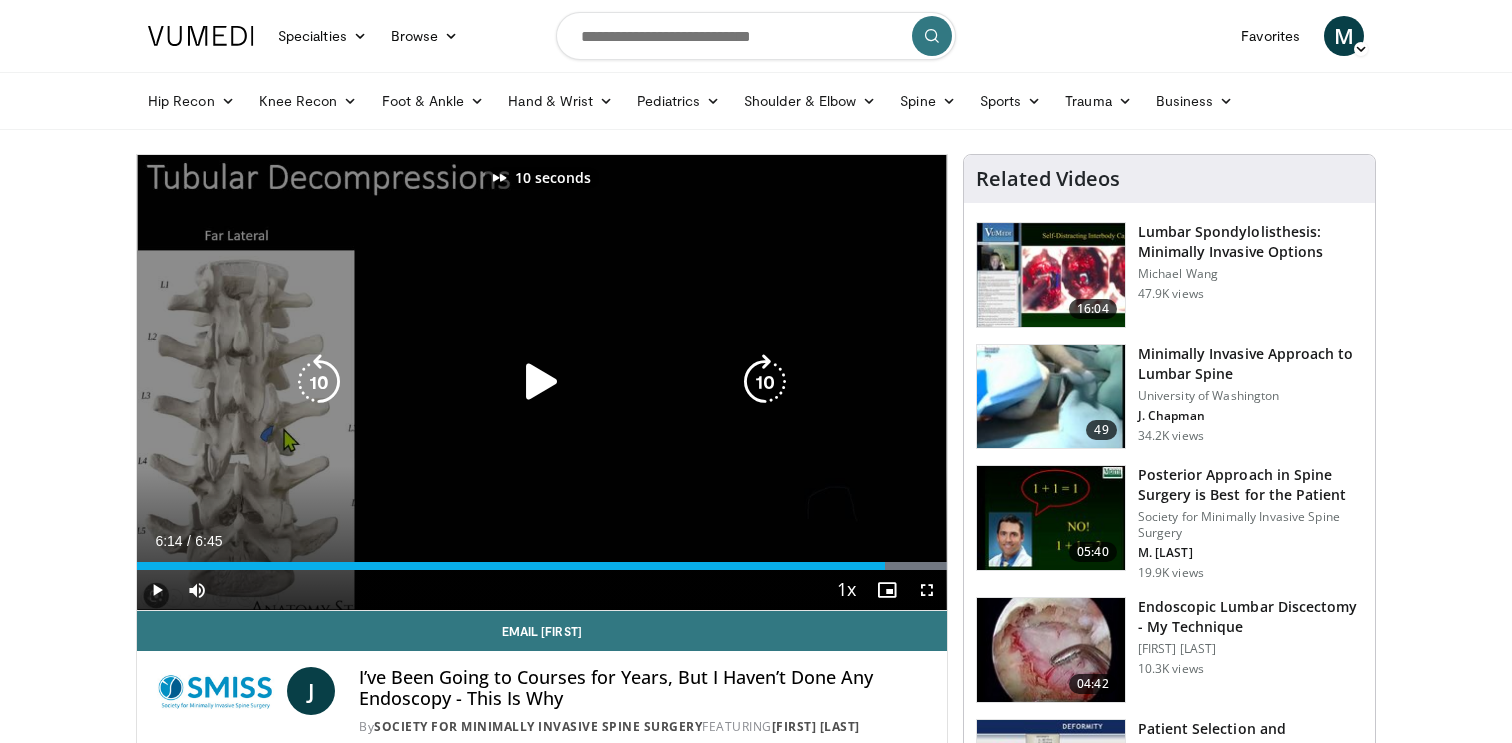 click at bounding box center (542, 382) 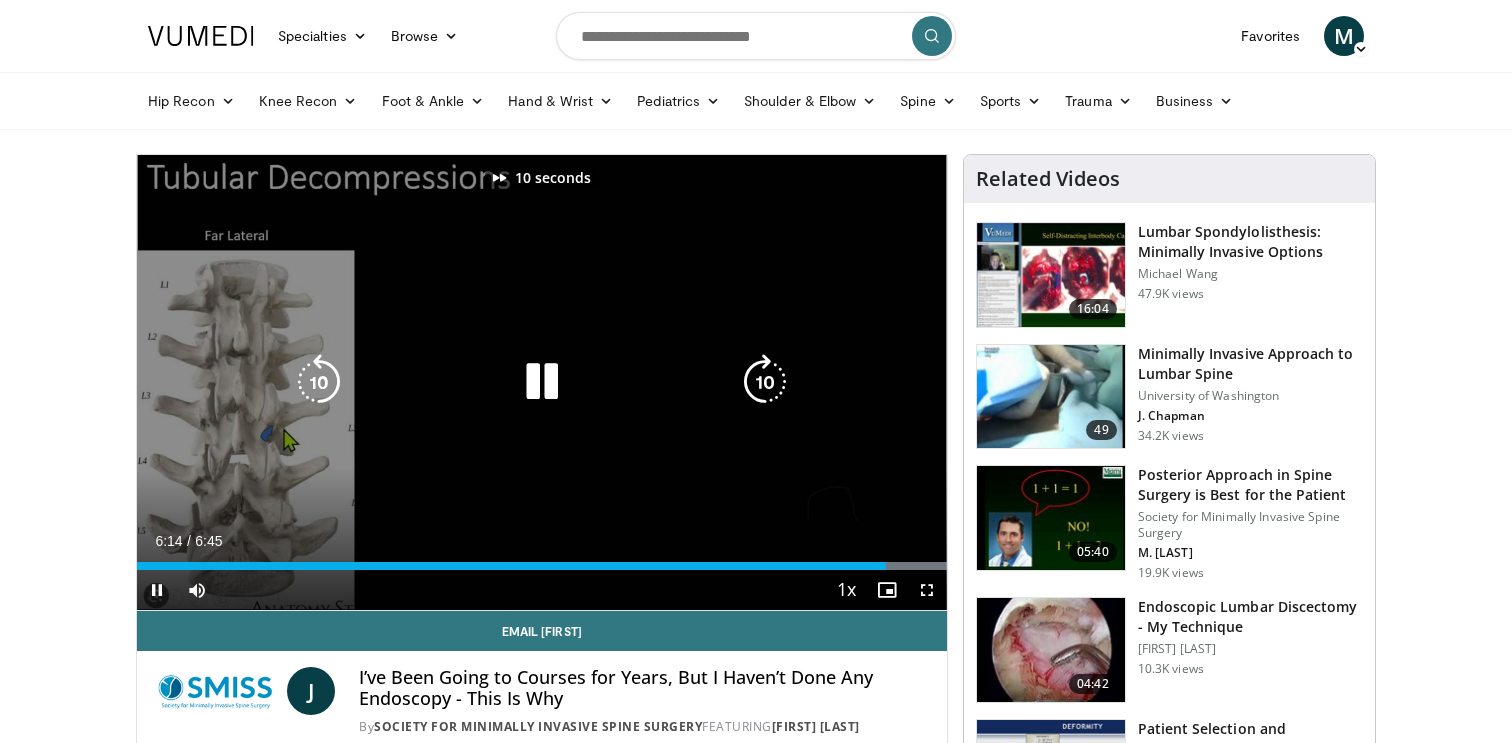 click at bounding box center (765, 382) 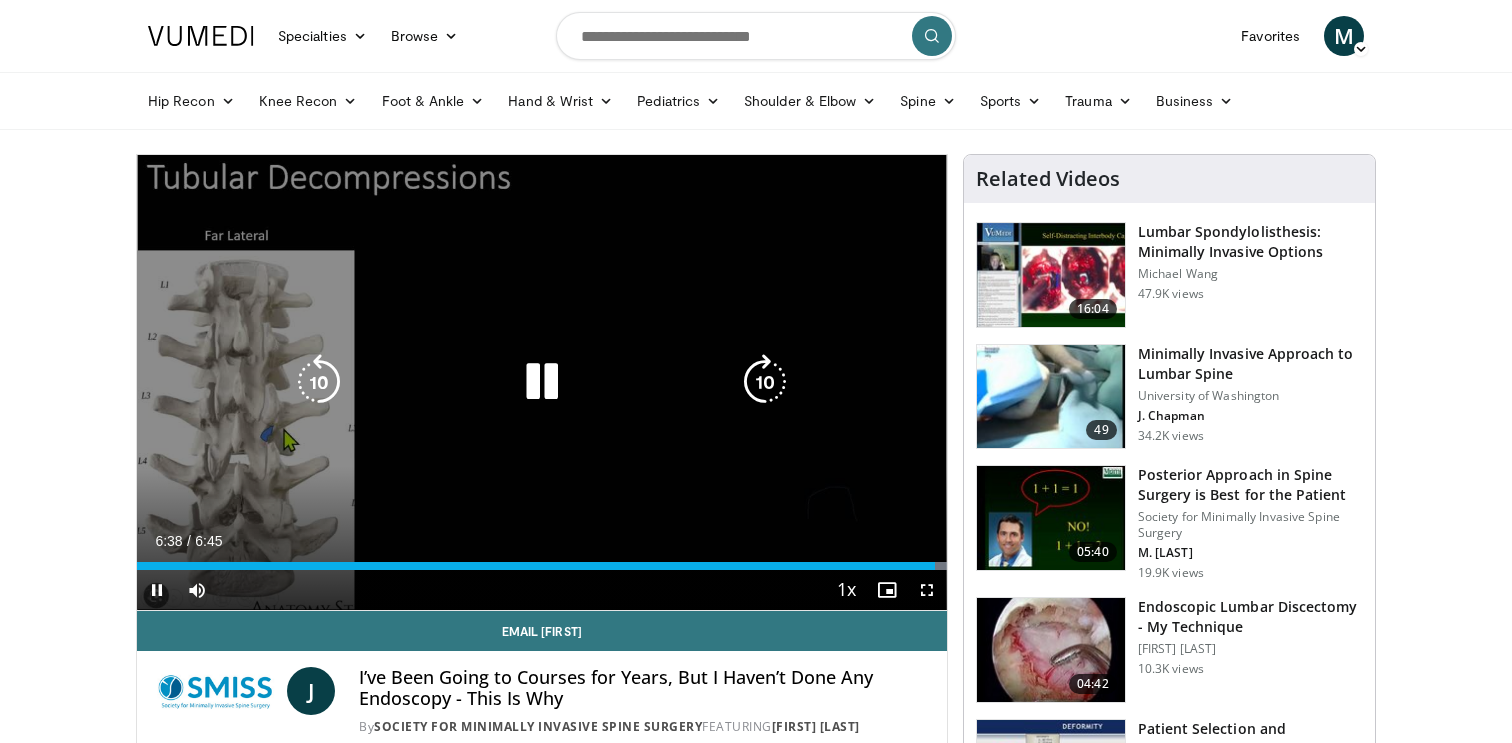 click at bounding box center [765, 382] 